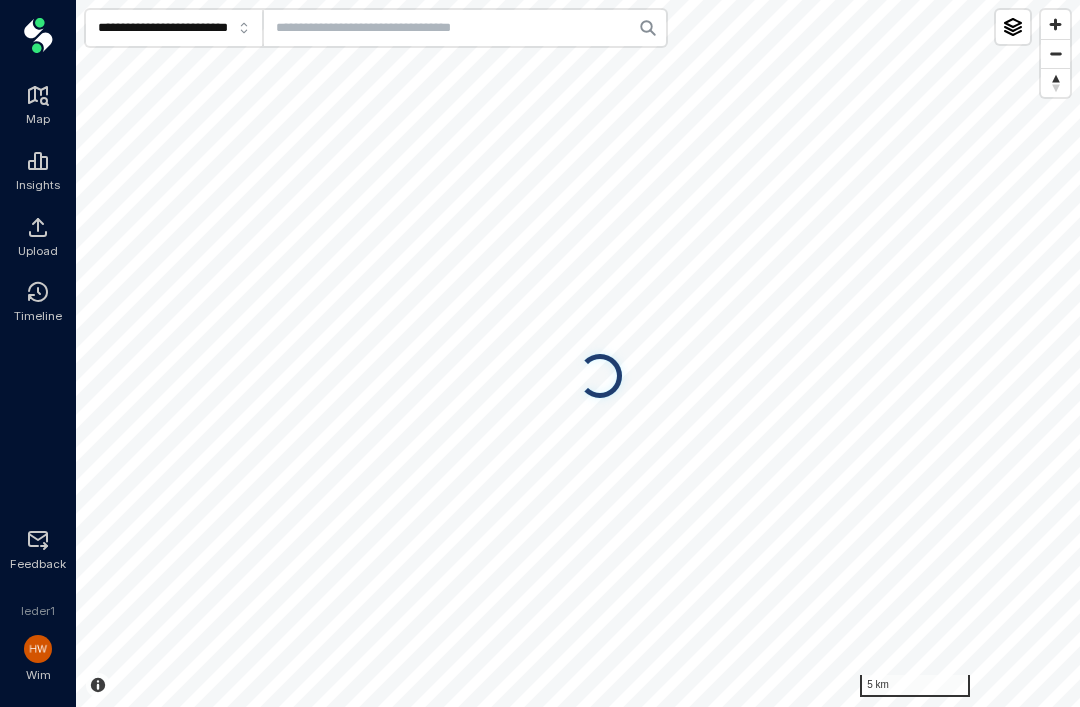 scroll, scrollTop: 0, scrollLeft: 0, axis: both 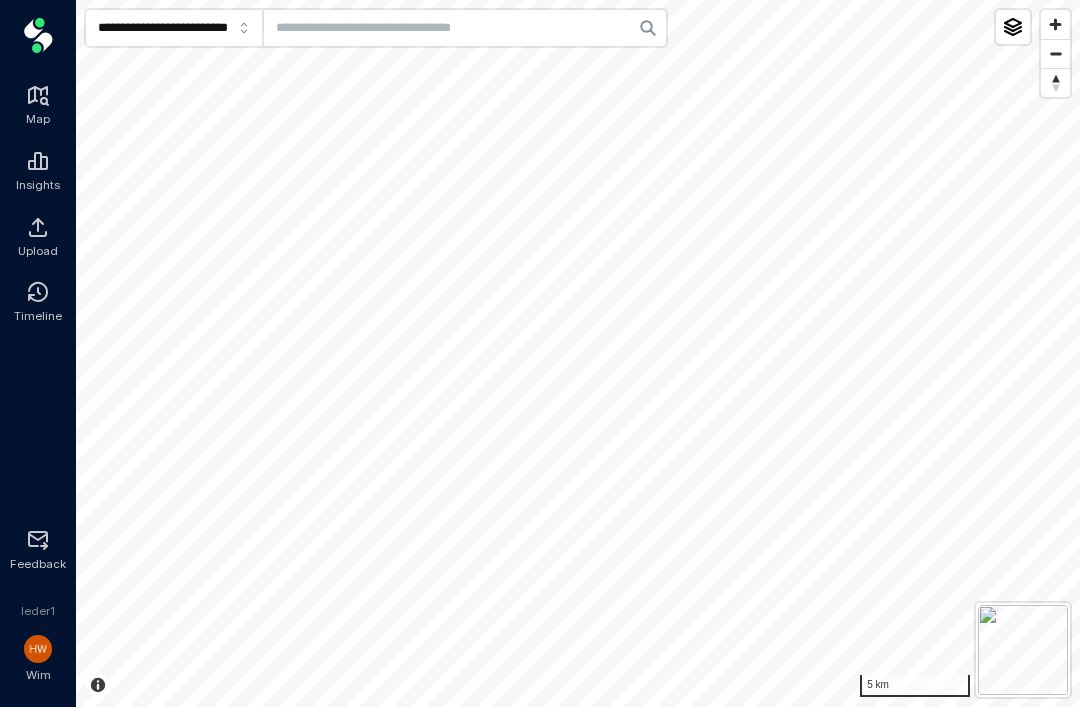 click at bounding box center [465, 28] 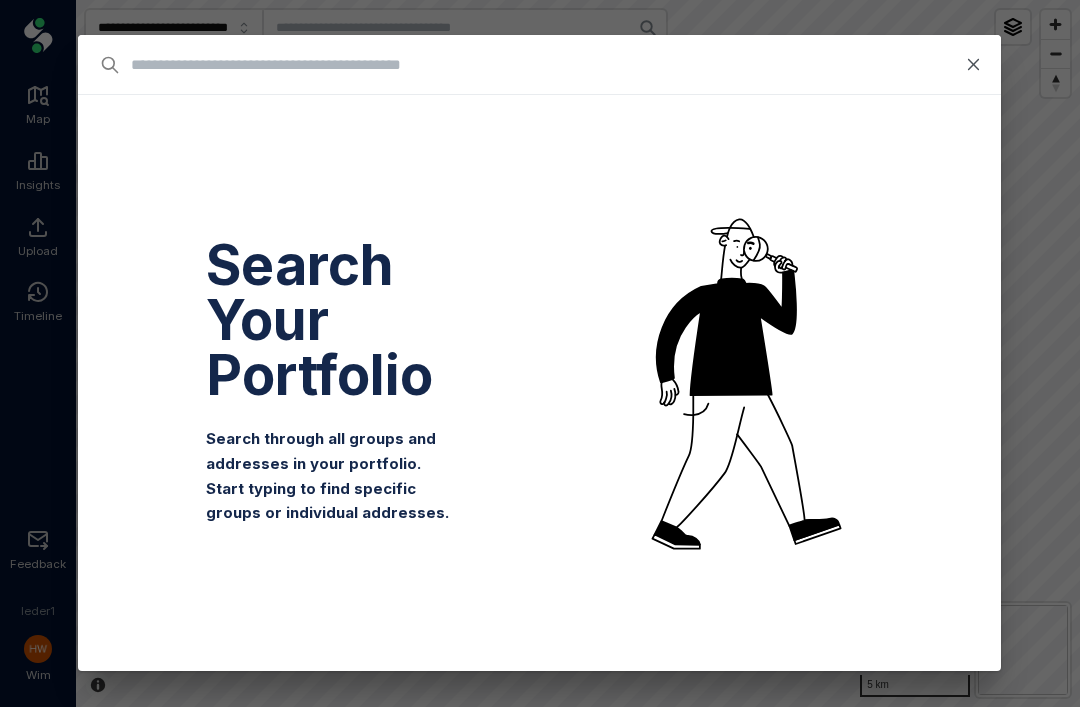 click at bounding box center [442, 65] 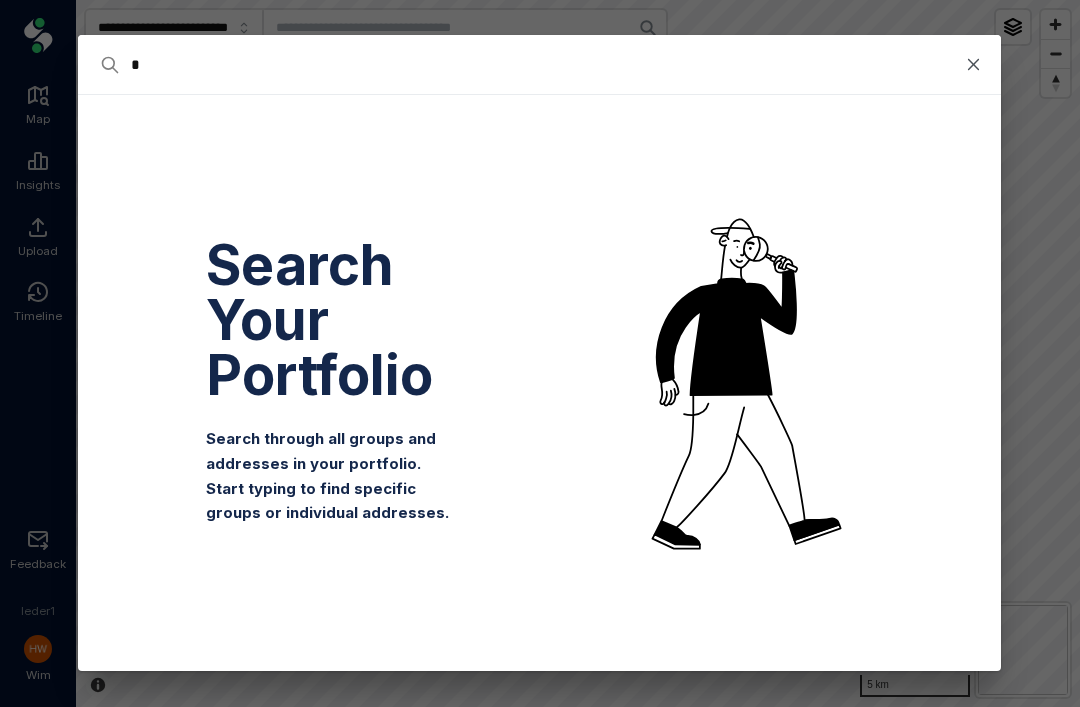 type on "*" 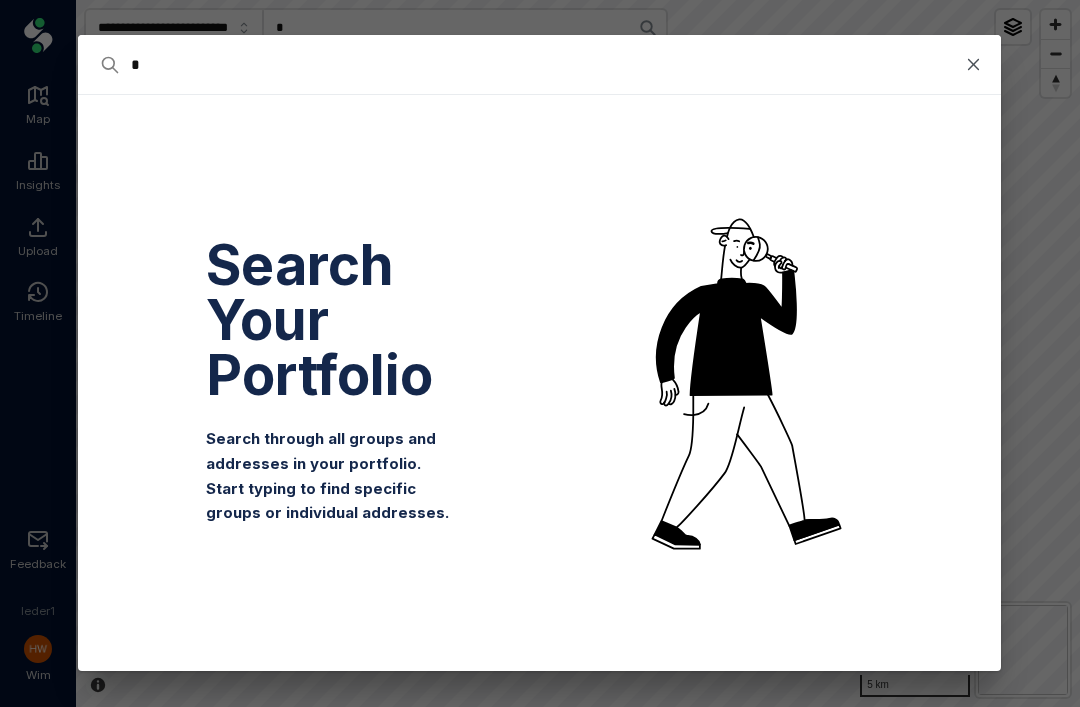 type on "**" 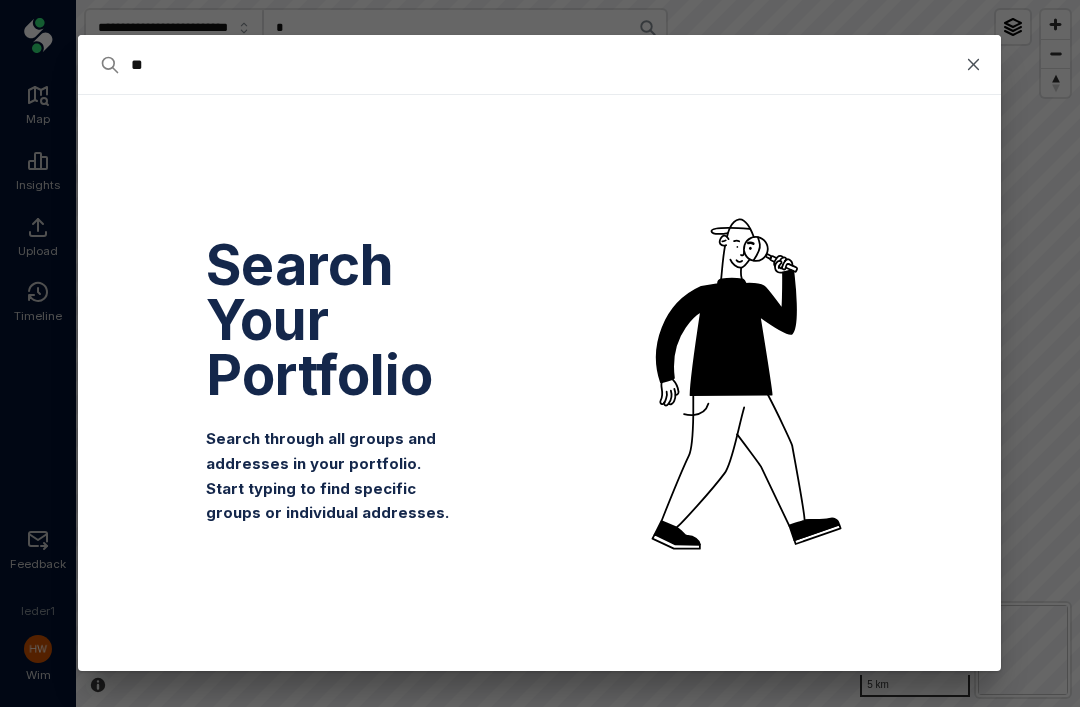type on "**" 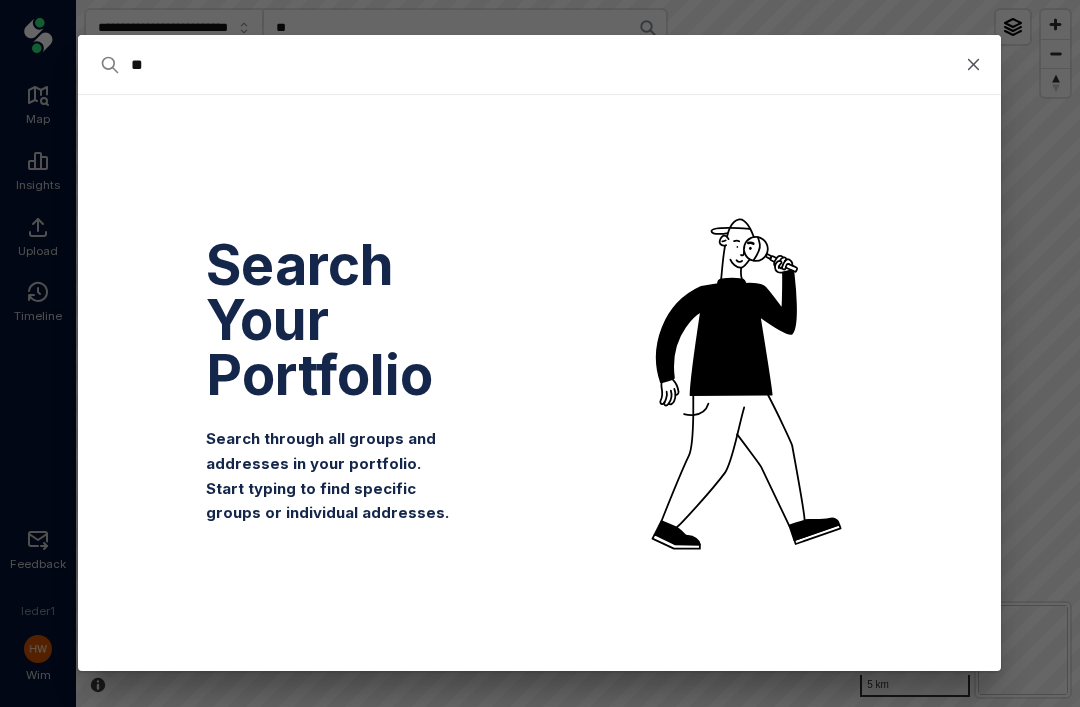 type on "***" 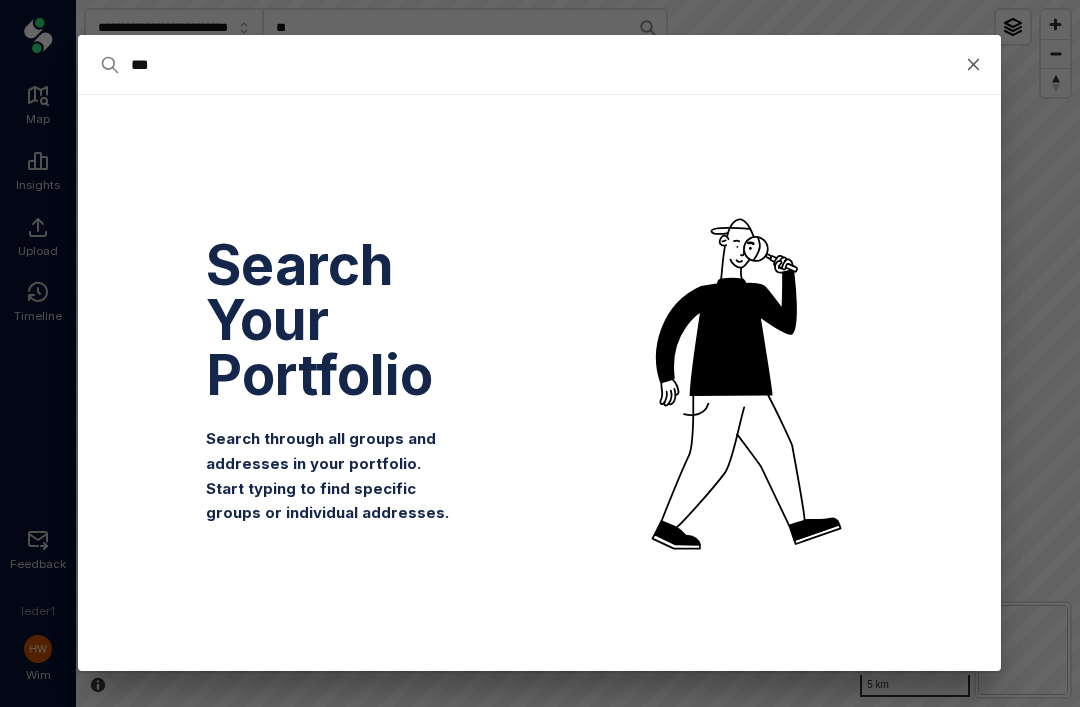 type on "***" 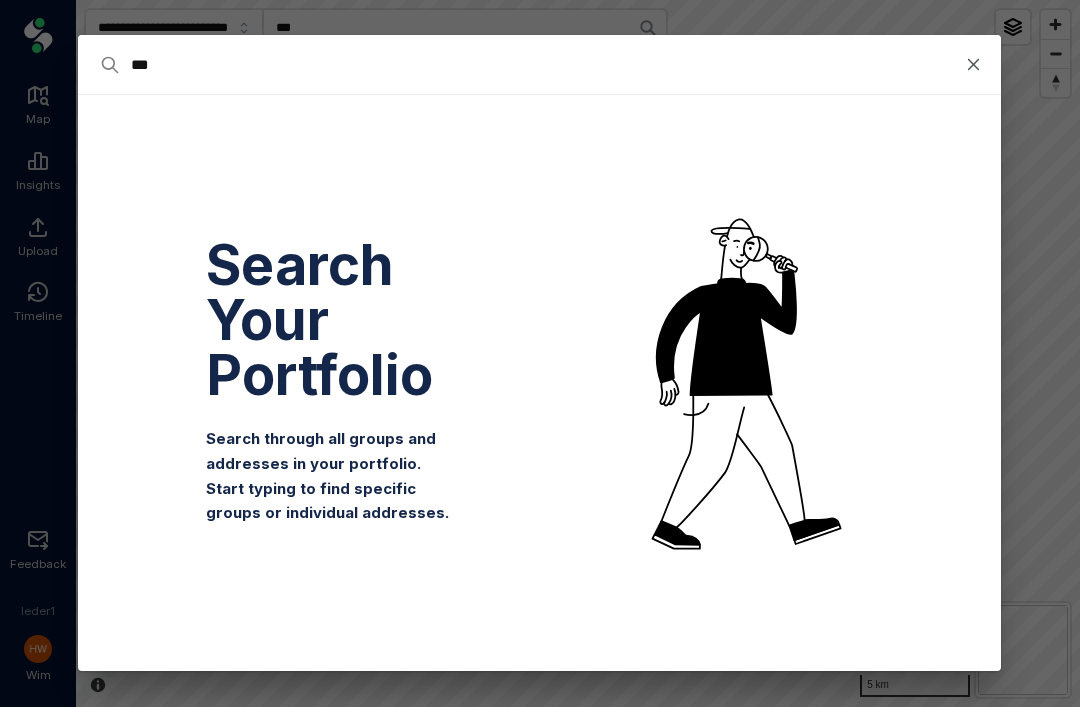 type on "****" 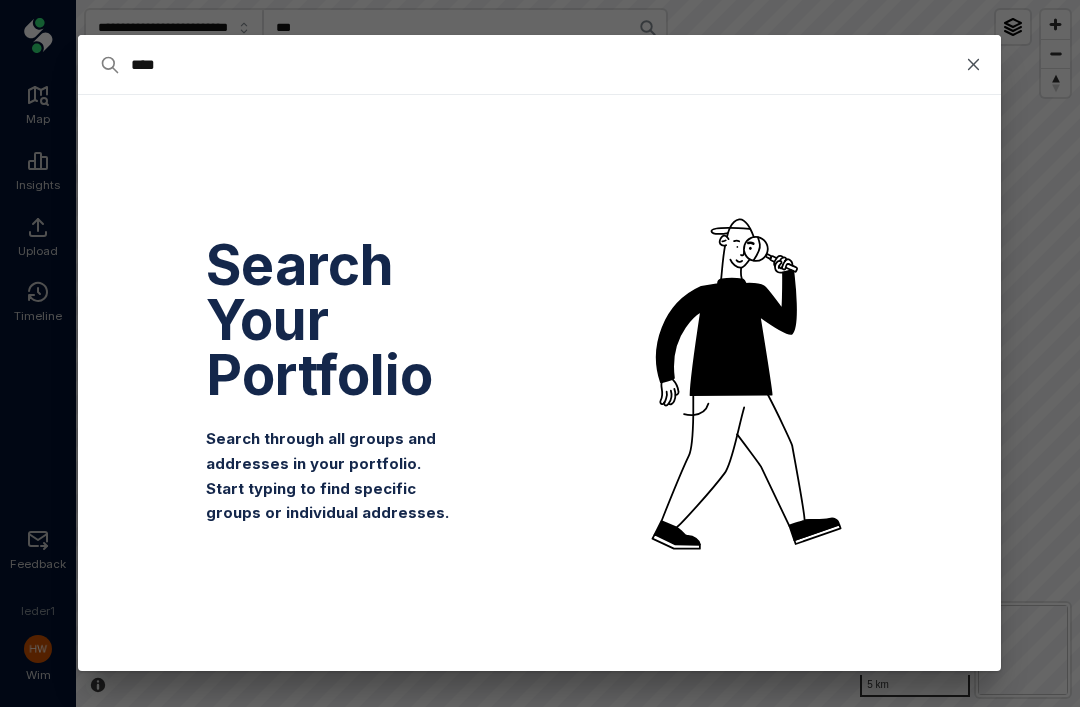 type on "****" 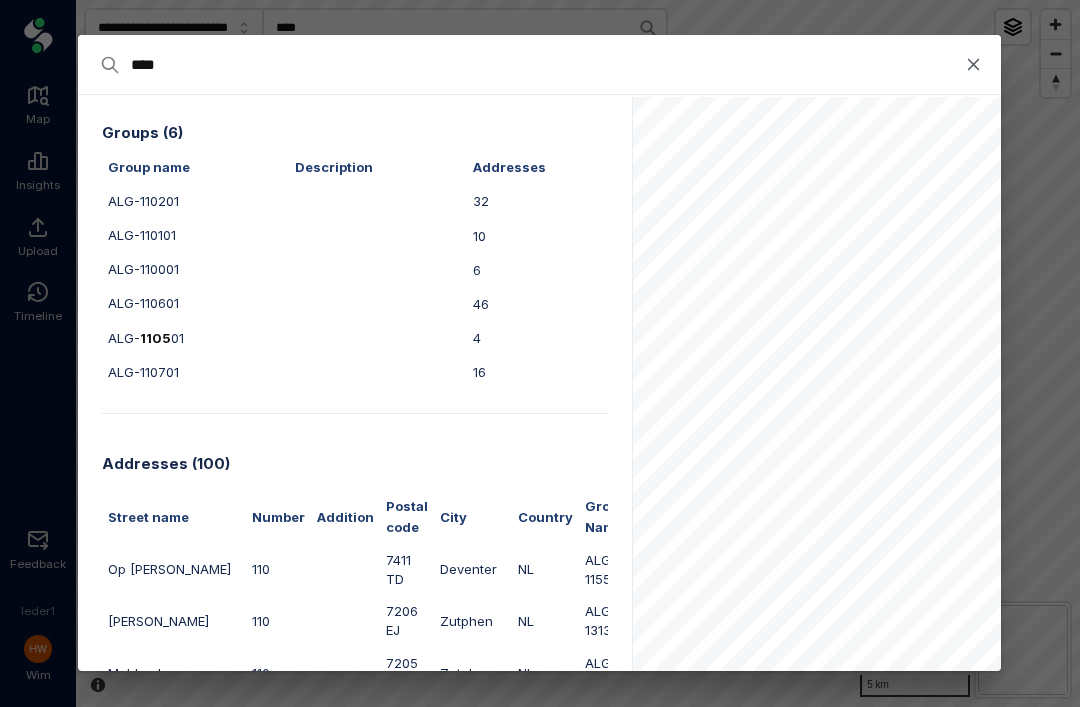 type on "*****" 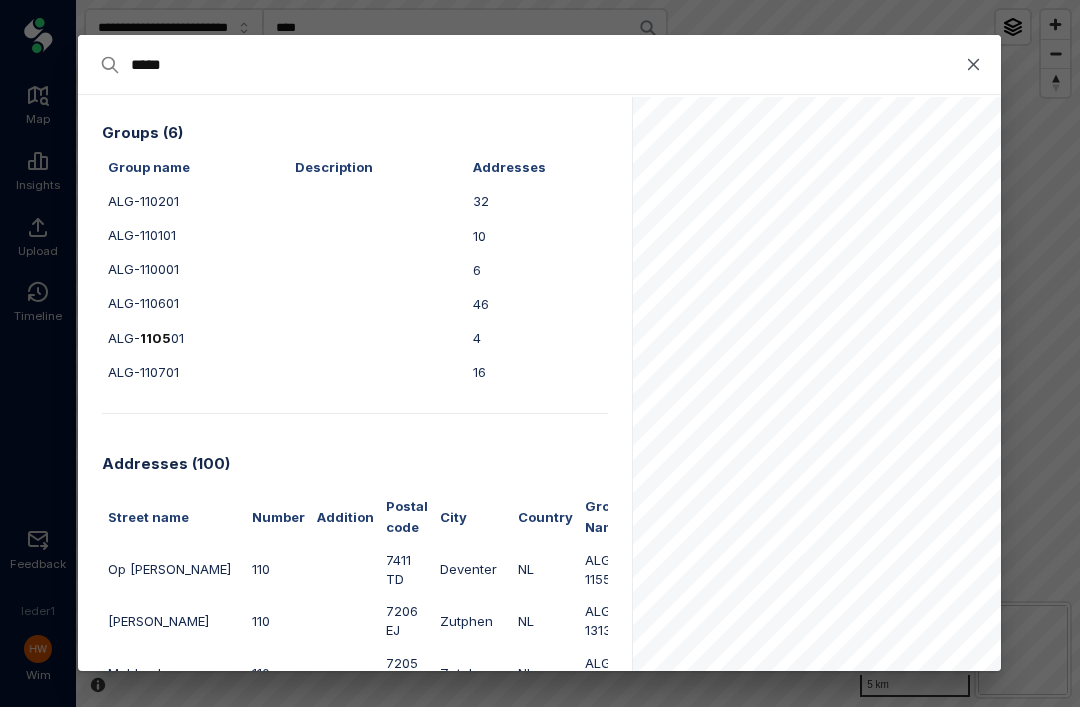 type on "*****" 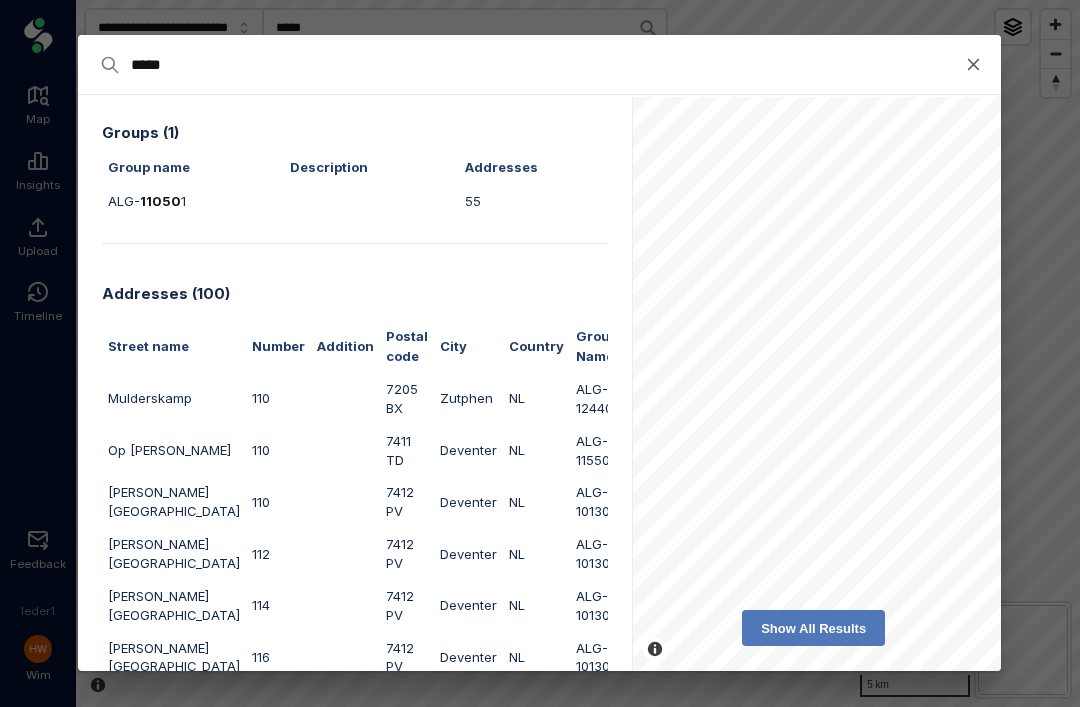 type on "******" 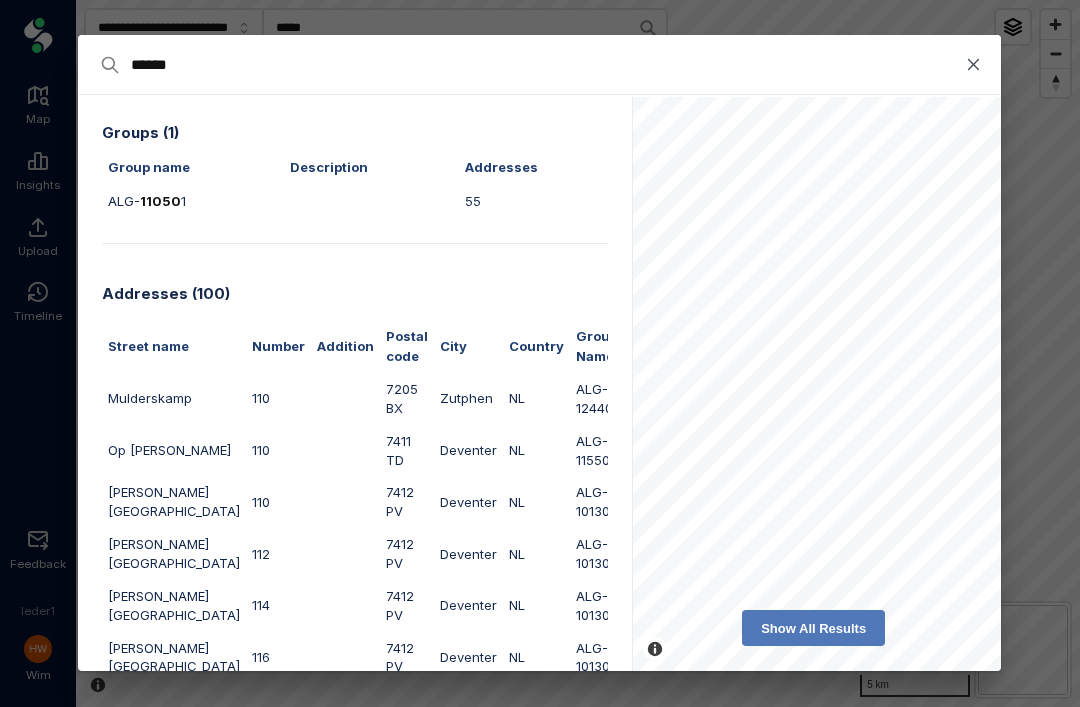 type on "******" 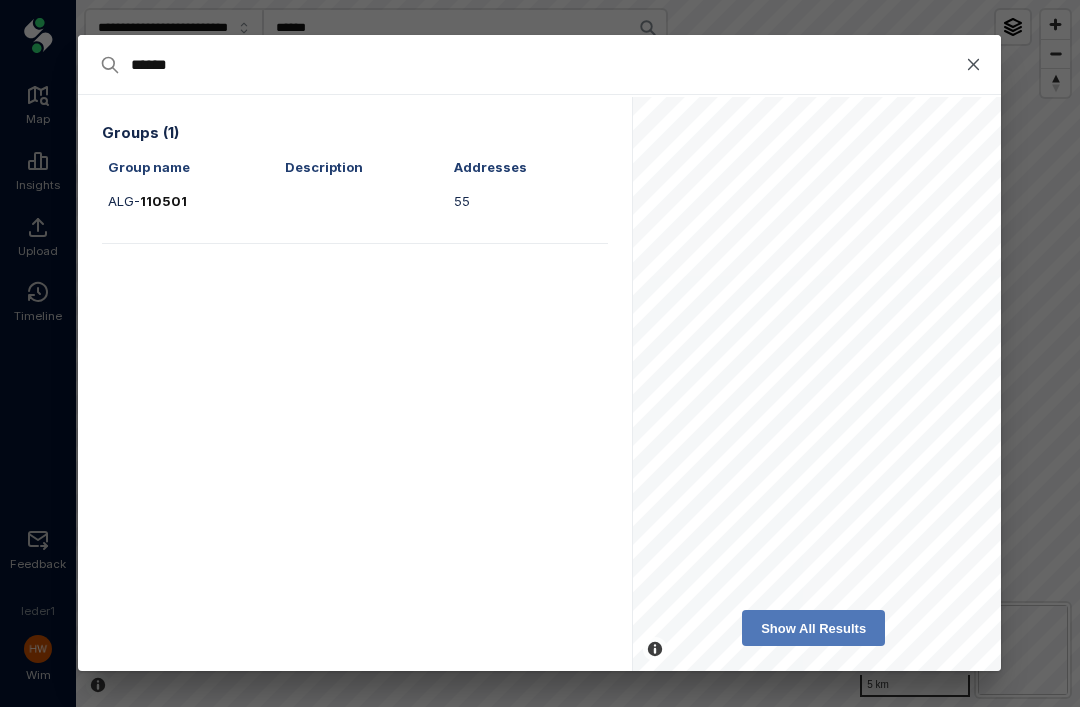 type on "******" 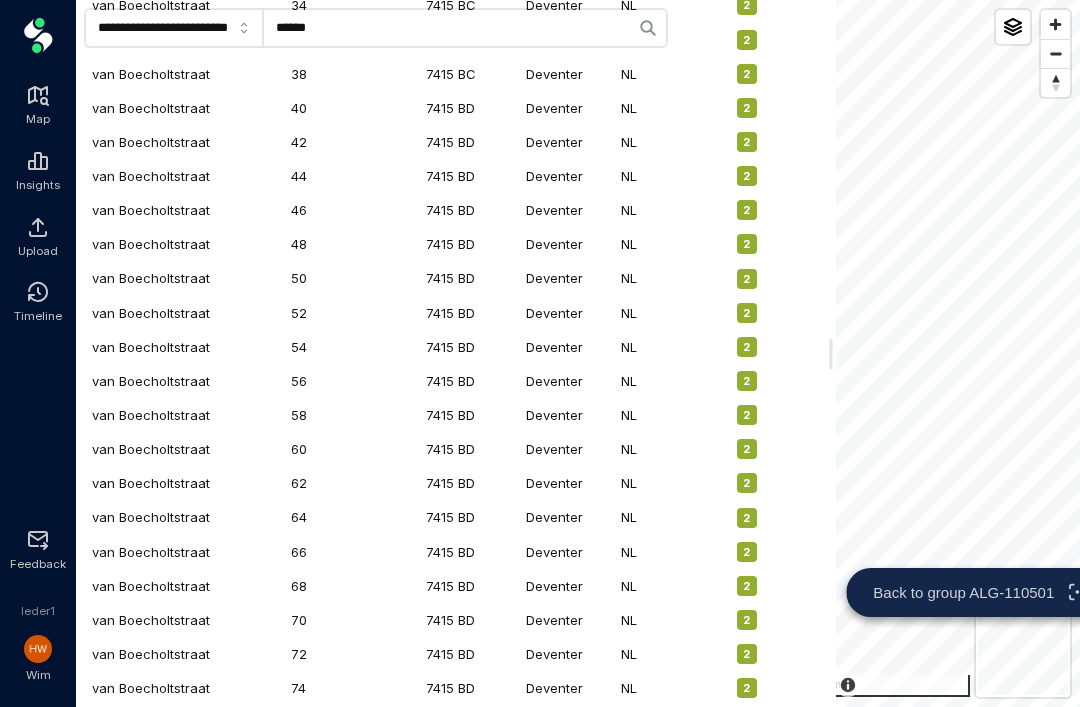 scroll, scrollTop: 1981, scrollLeft: 0, axis: vertical 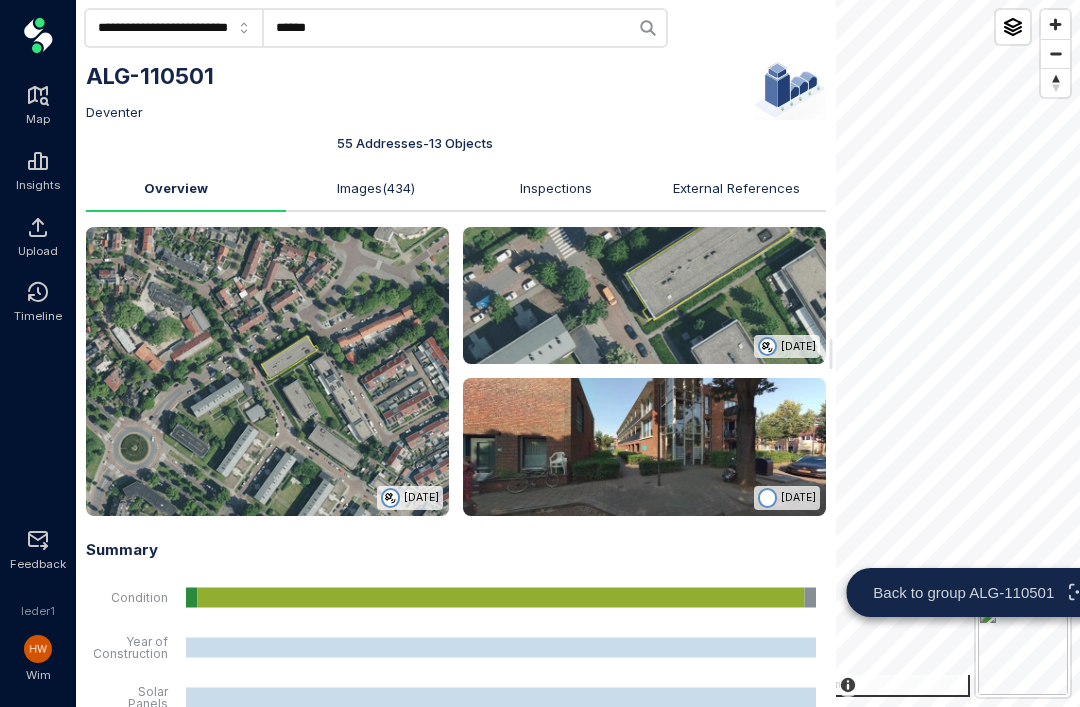 click at bounding box center [644, 447] 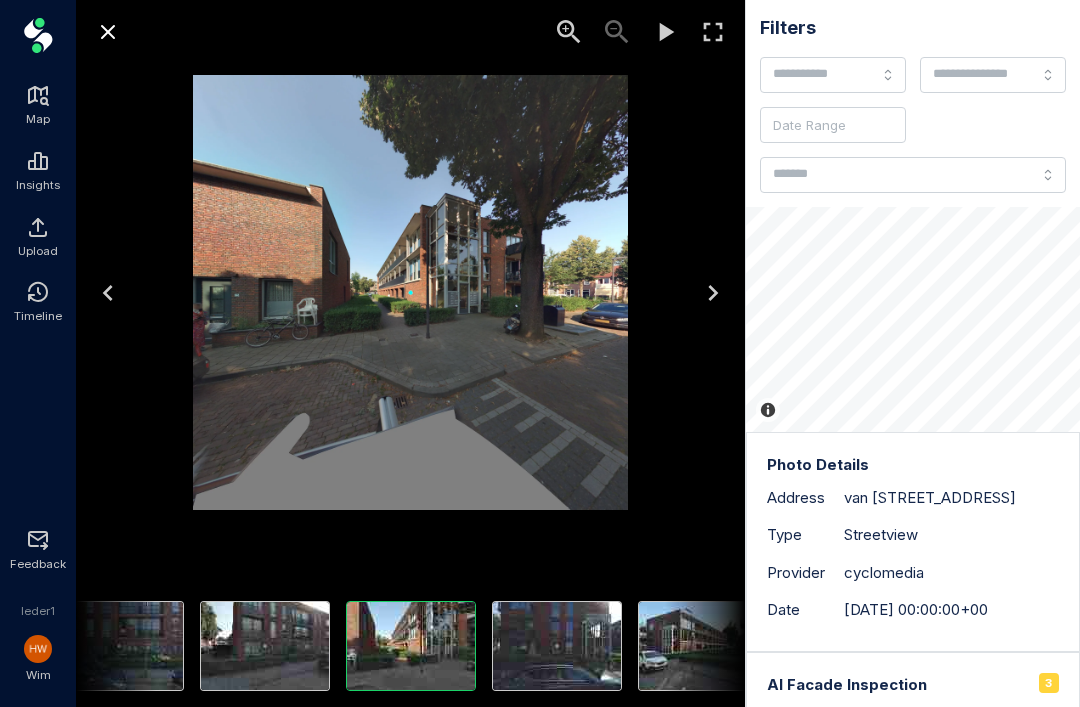 click 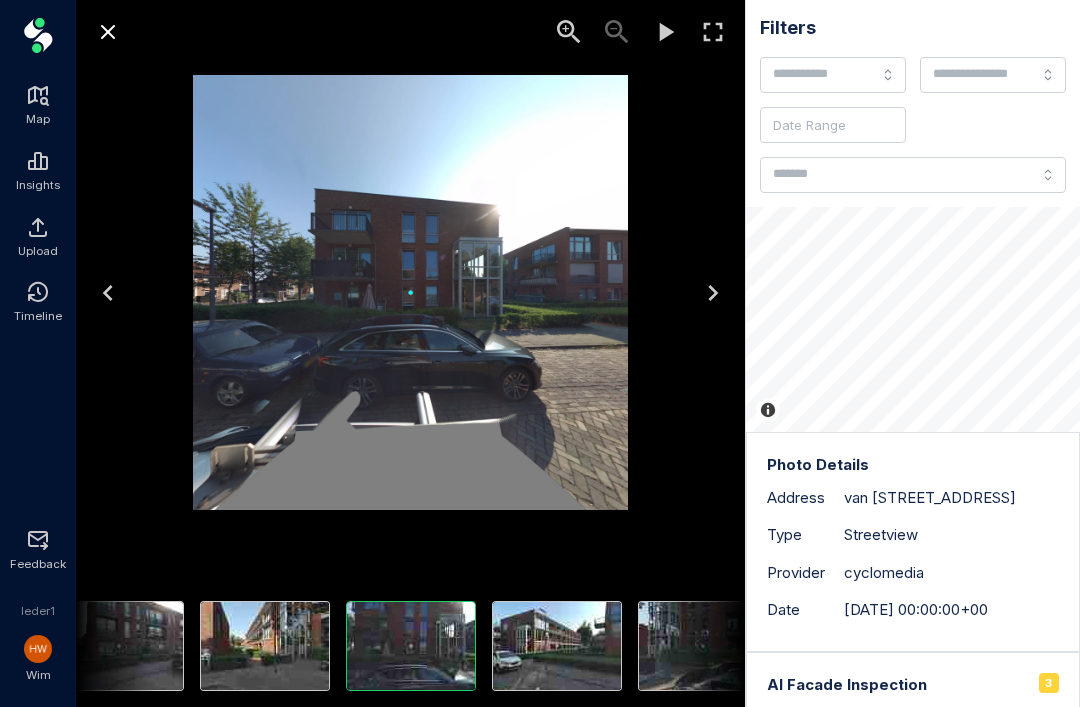 click 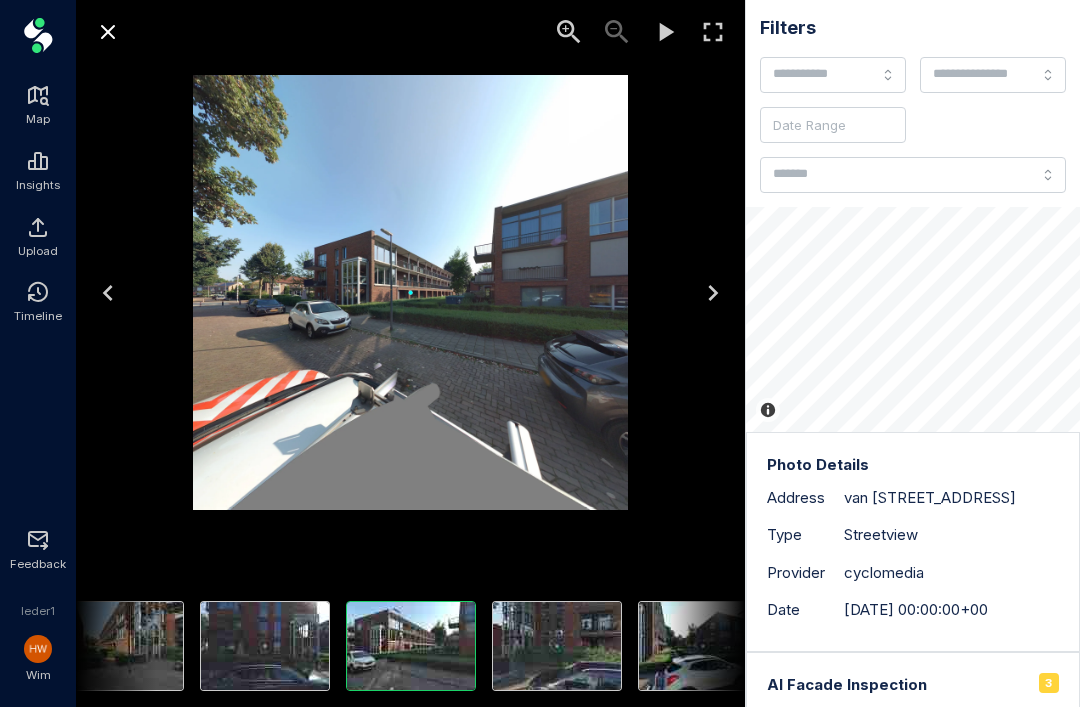 click 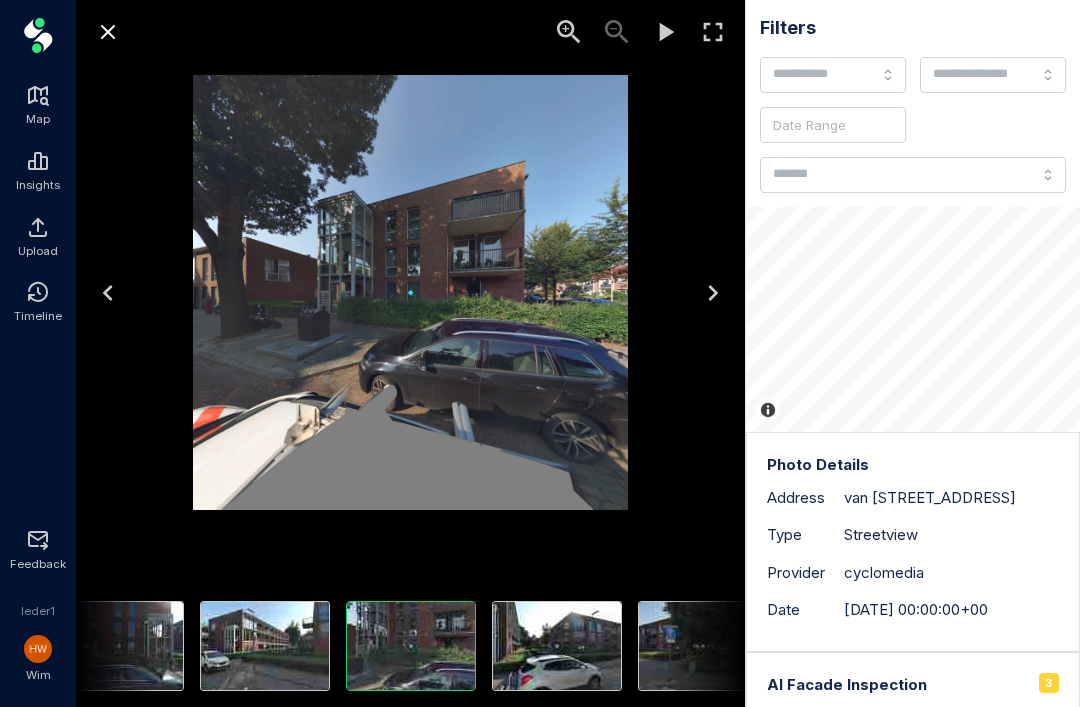 click 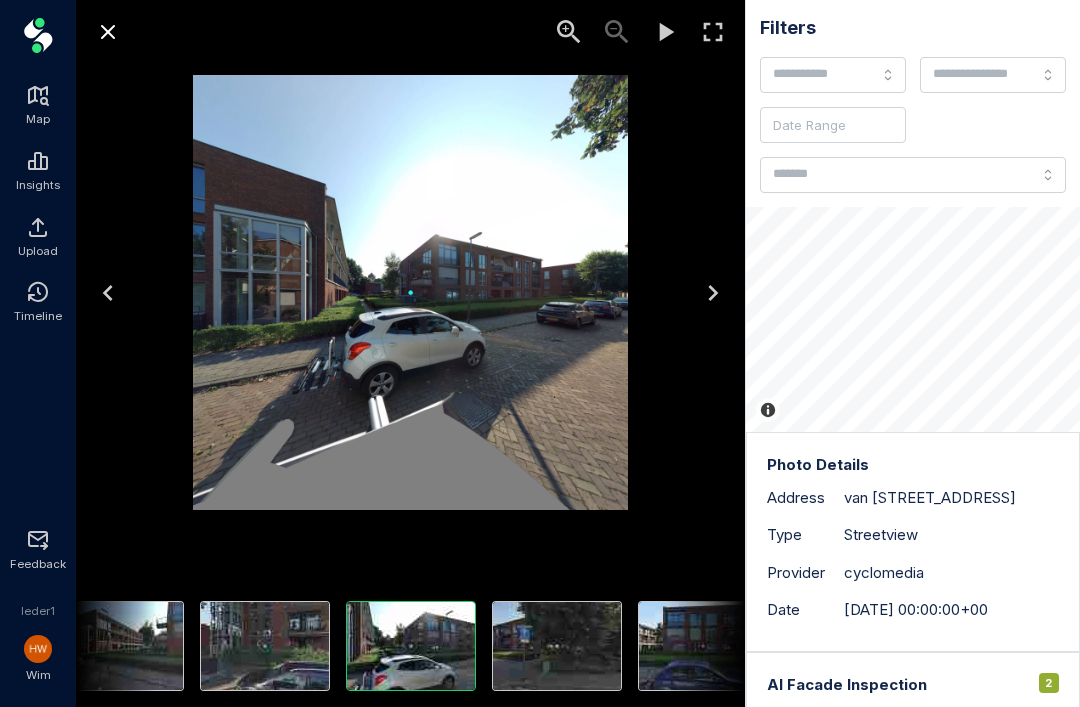 click 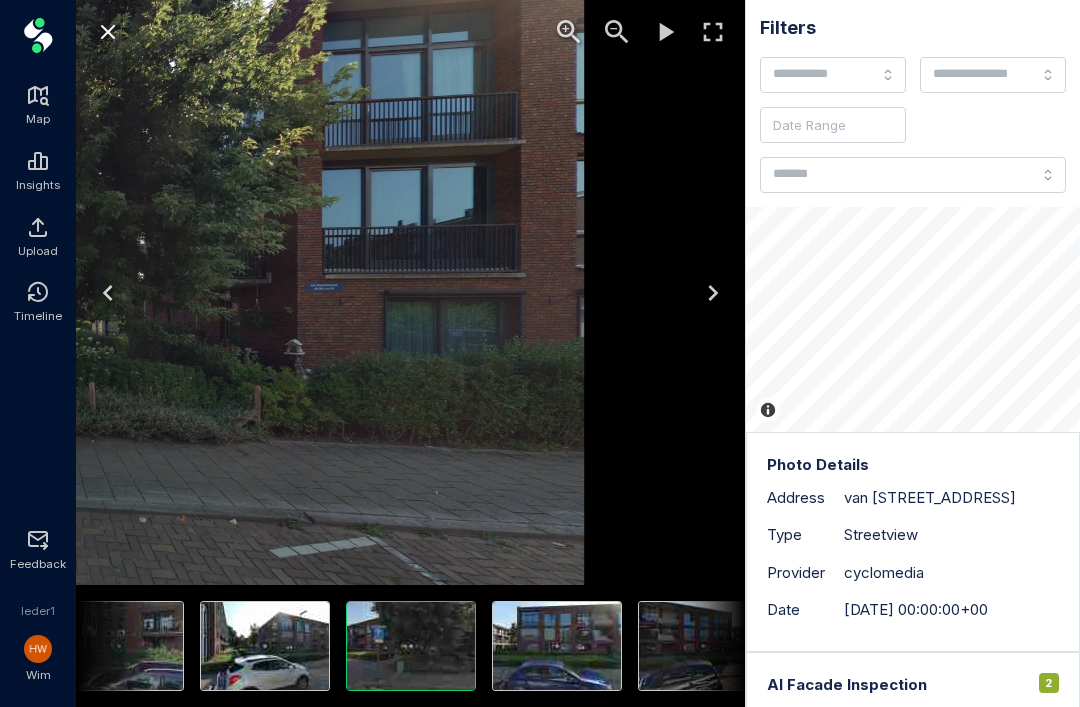 scroll, scrollTop: 64, scrollLeft: 0, axis: vertical 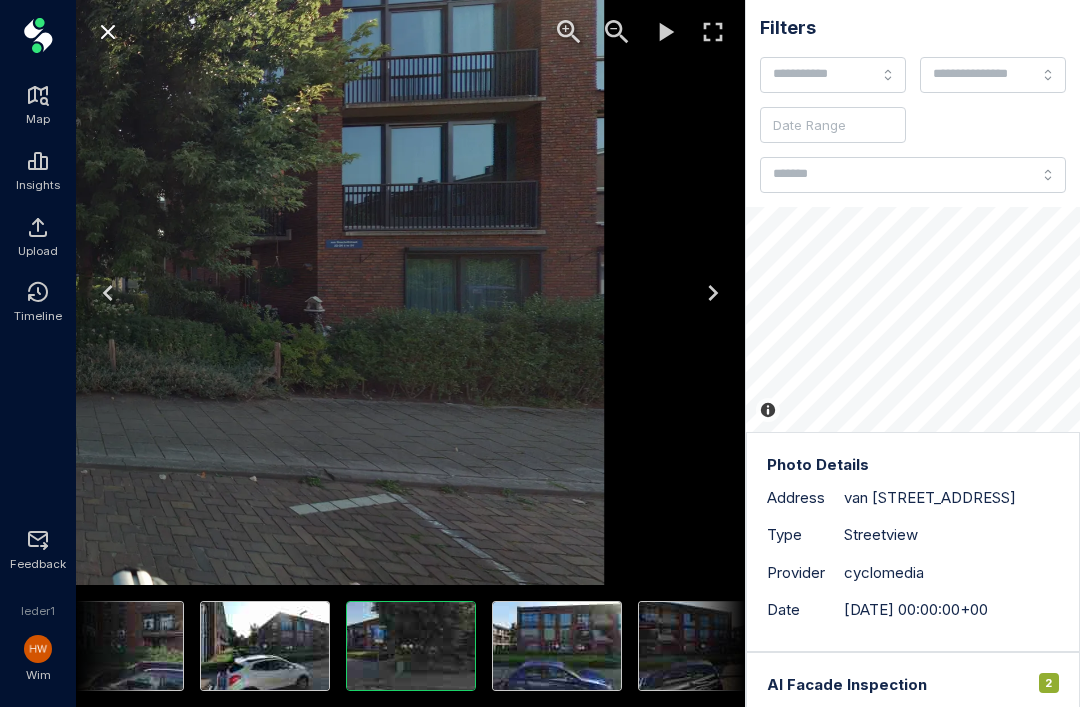 click at bounding box center (557, 646) 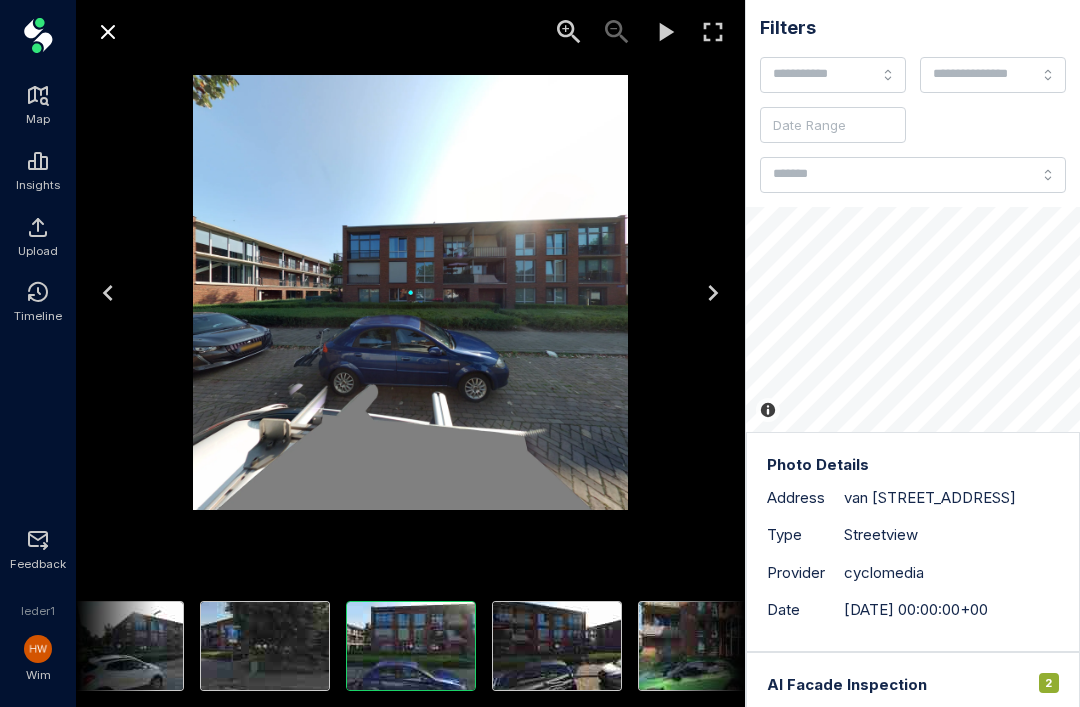 scroll, scrollTop: 0, scrollLeft: 0, axis: both 